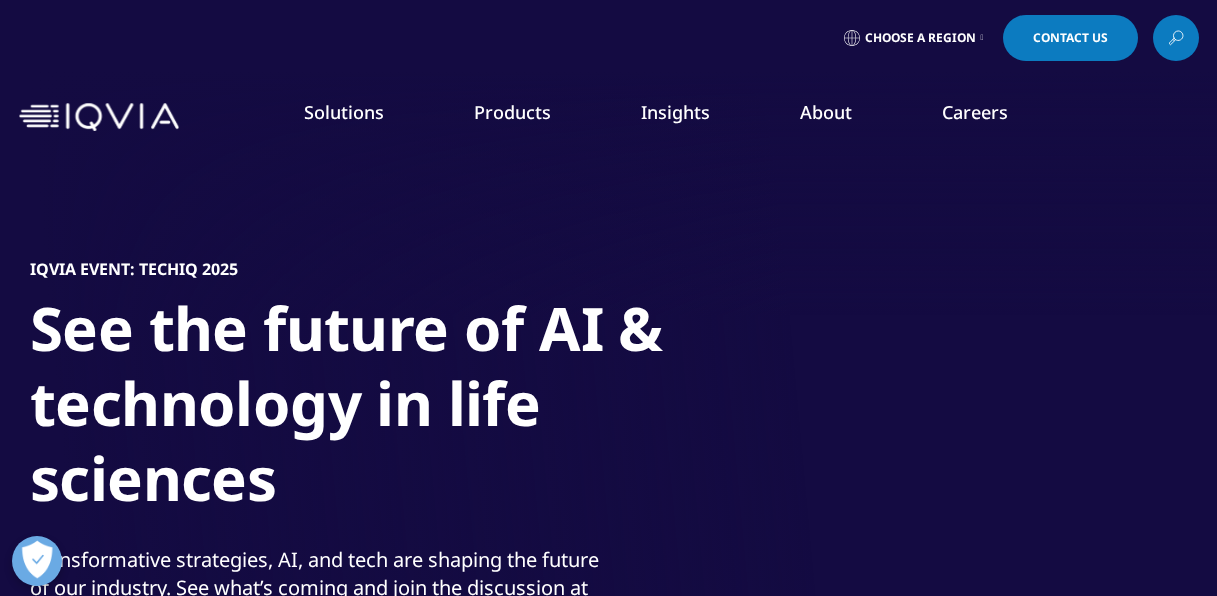 scroll, scrollTop: 0, scrollLeft: 0, axis: both 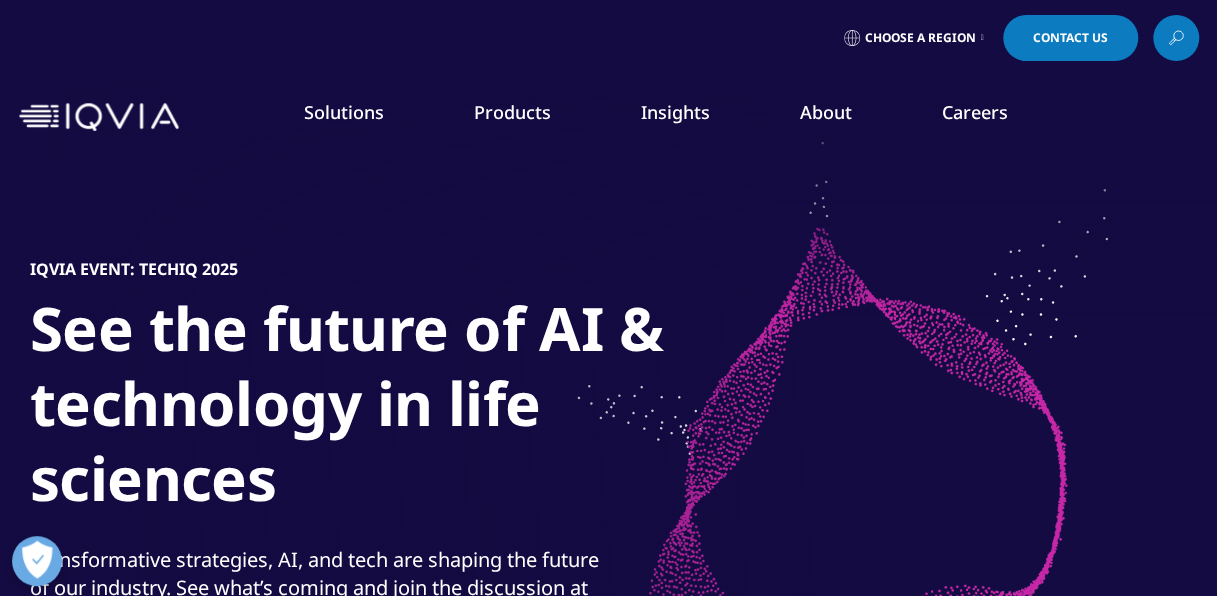 click on "Research & Development" at bounding box center (178, 324) 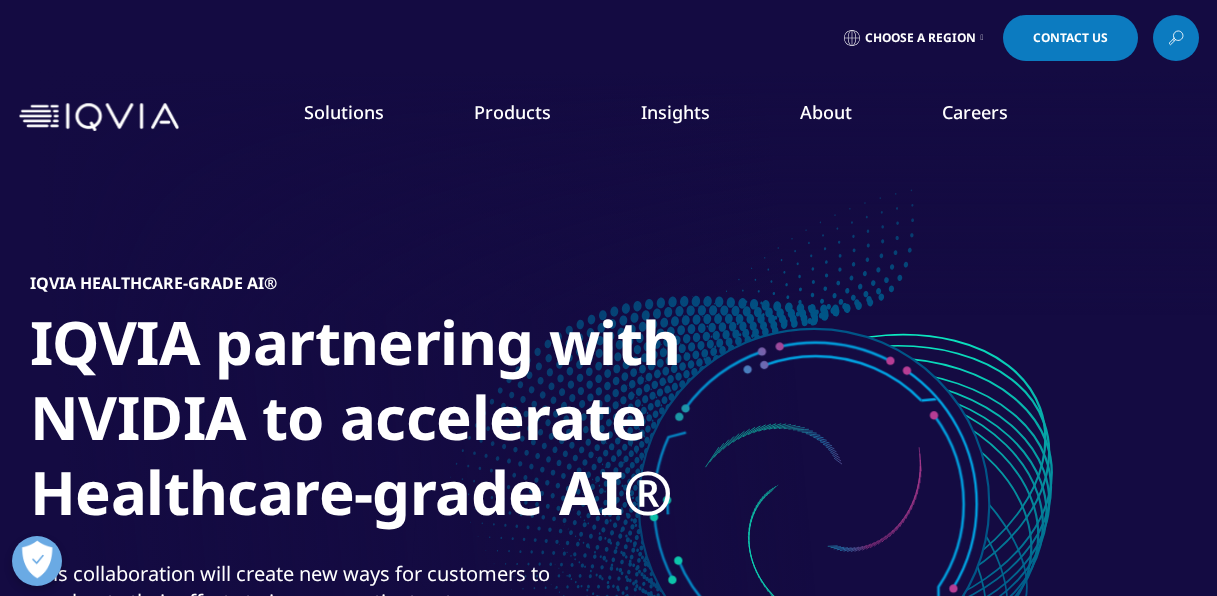 scroll, scrollTop: 0, scrollLeft: 0, axis: both 